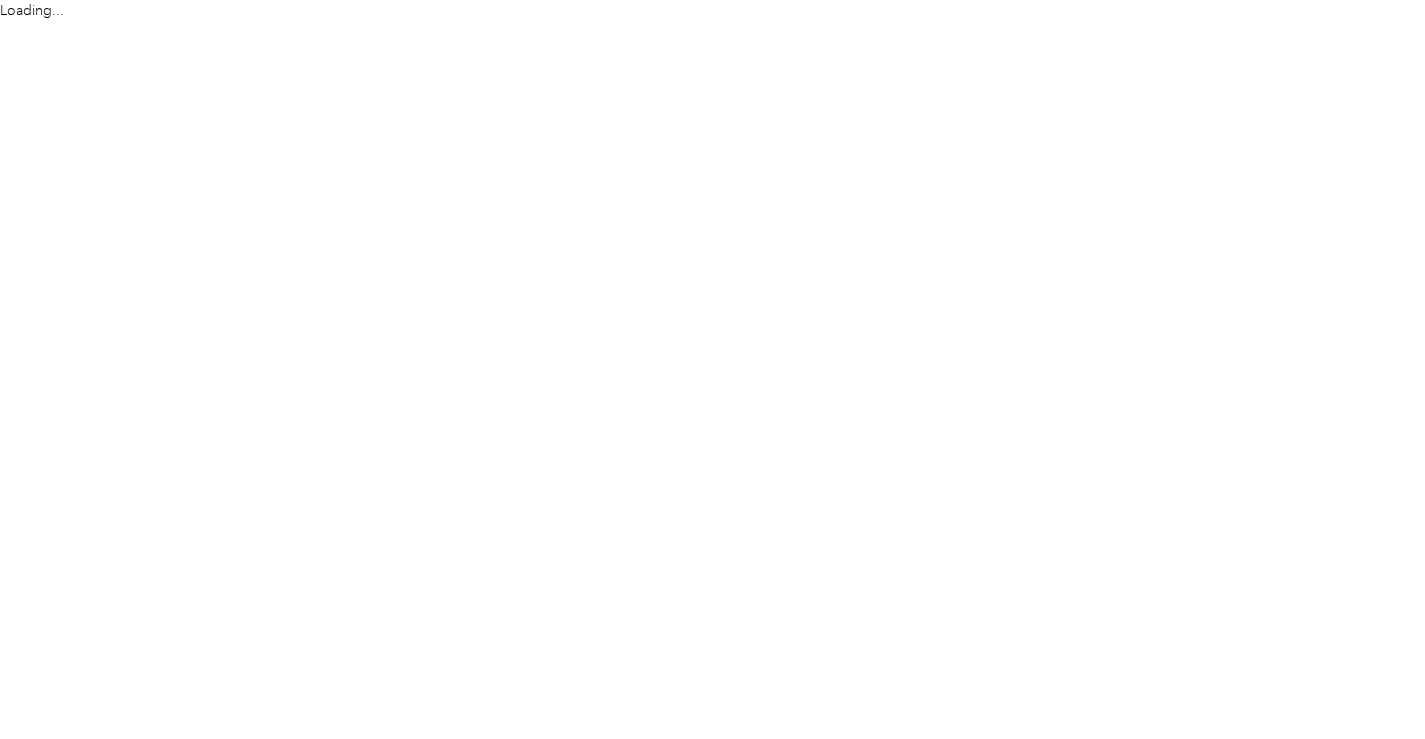 scroll, scrollTop: 0, scrollLeft: 0, axis: both 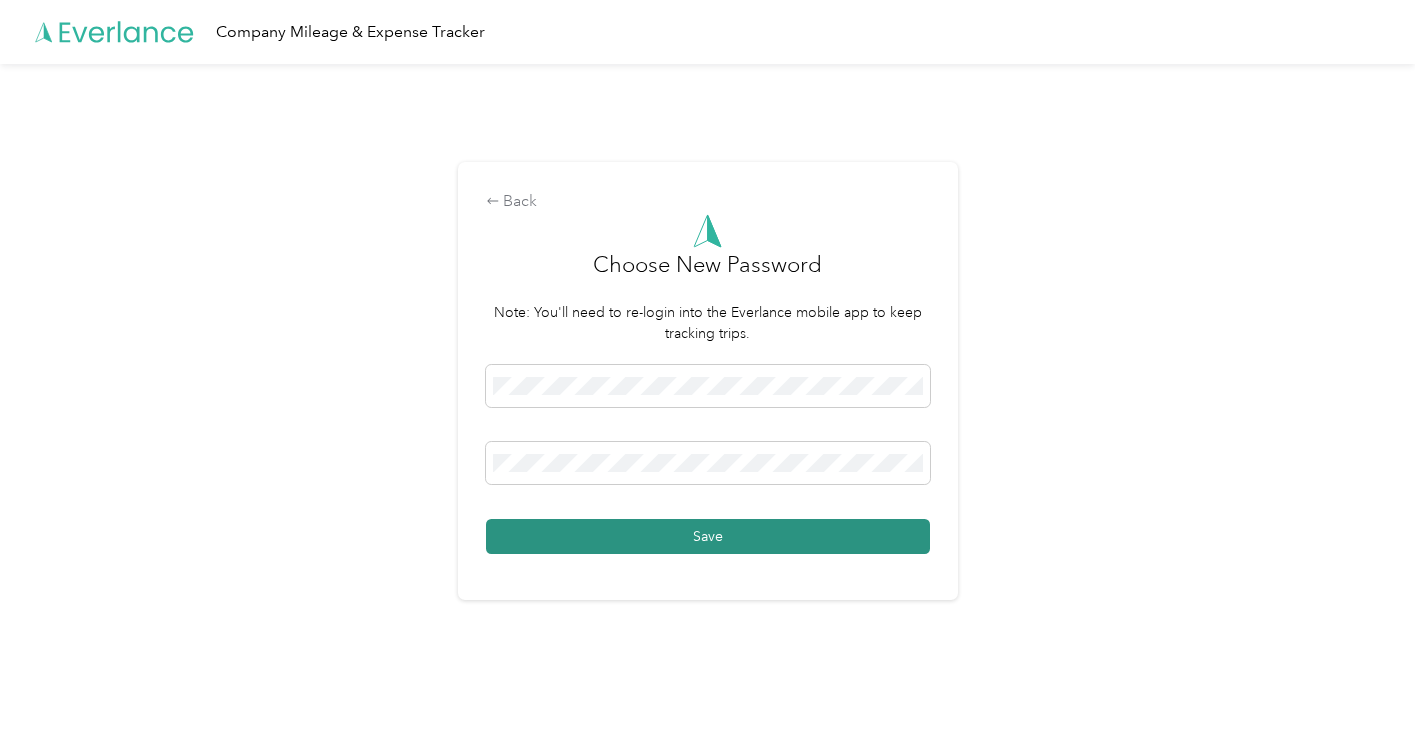 click on "Save" at bounding box center (708, 536) 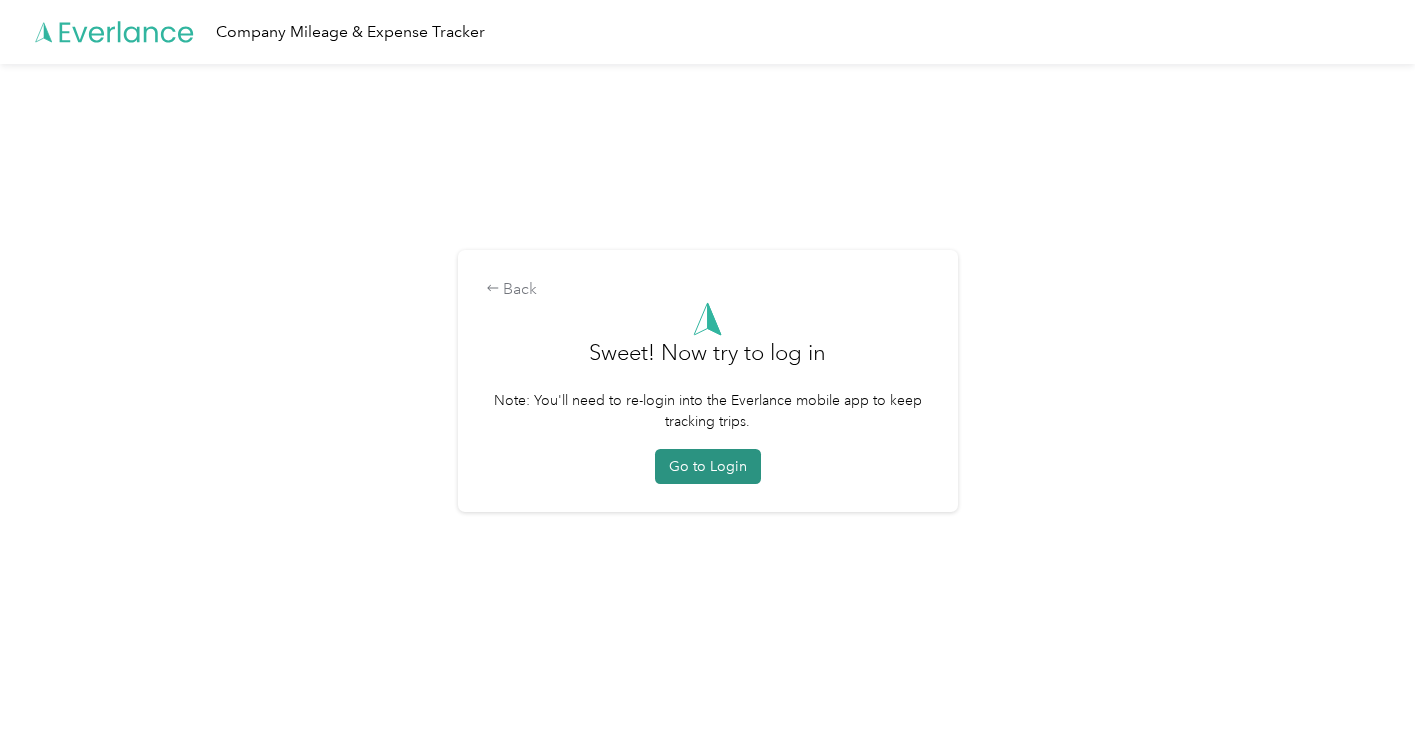 click on "Go to Login" at bounding box center [708, 466] 